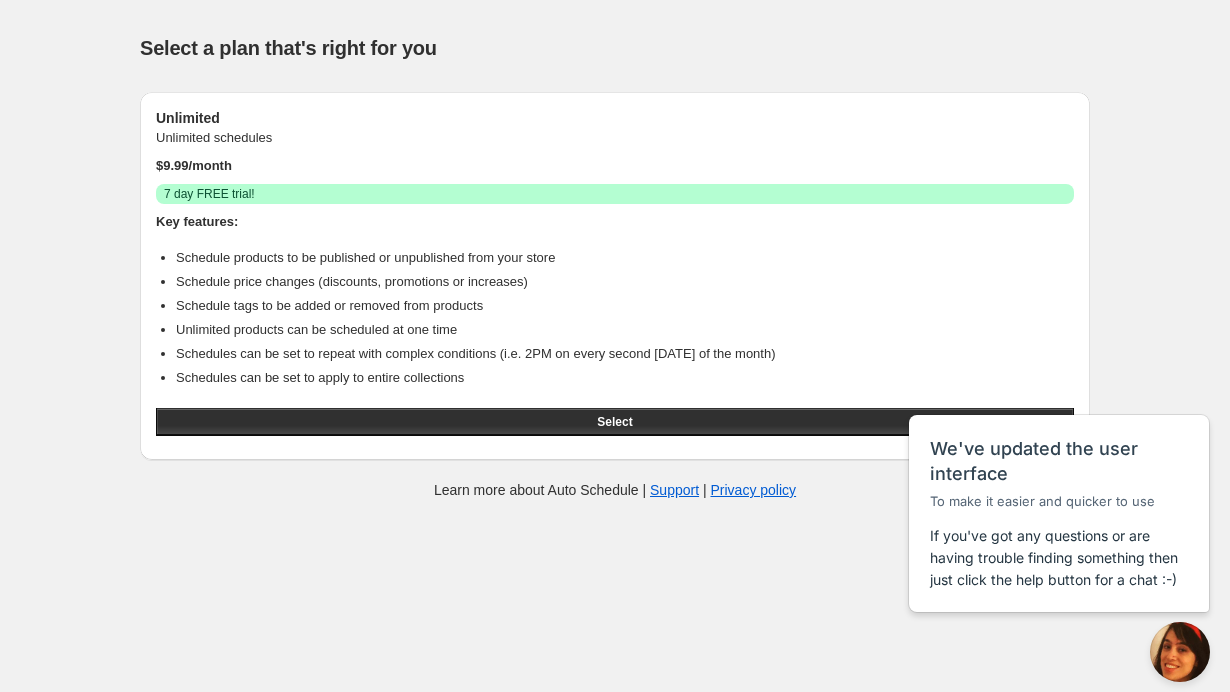scroll, scrollTop: 0, scrollLeft: 0, axis: both 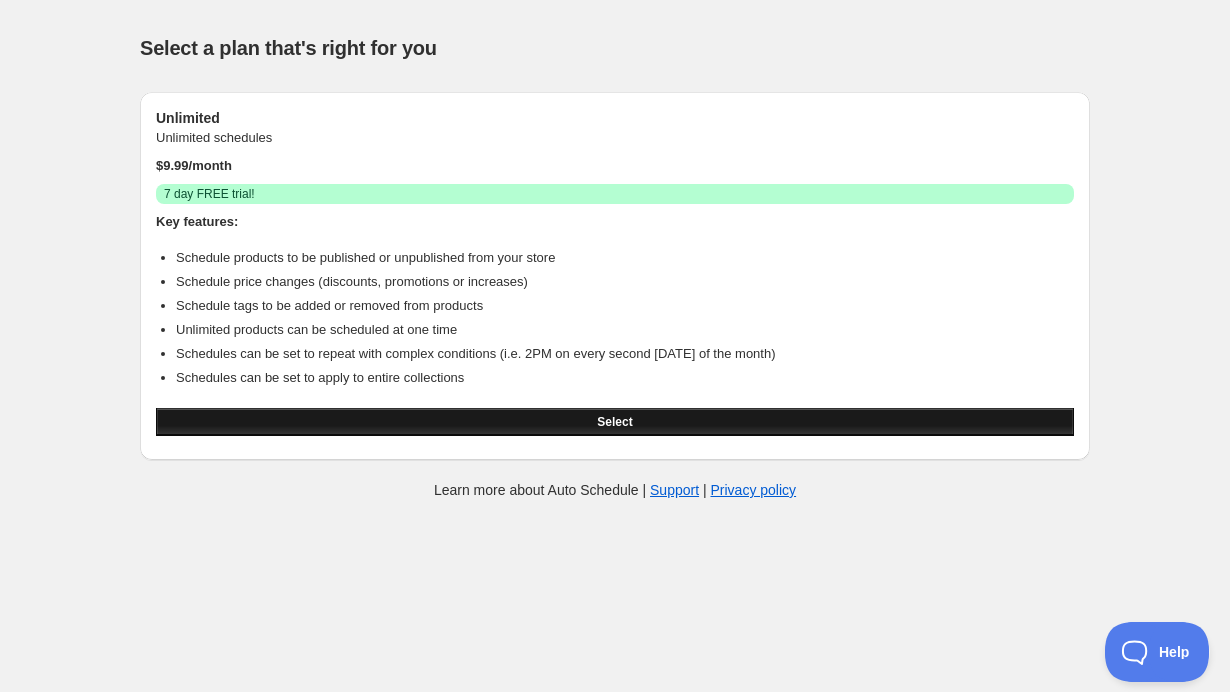 click on "Select" at bounding box center (615, 422) 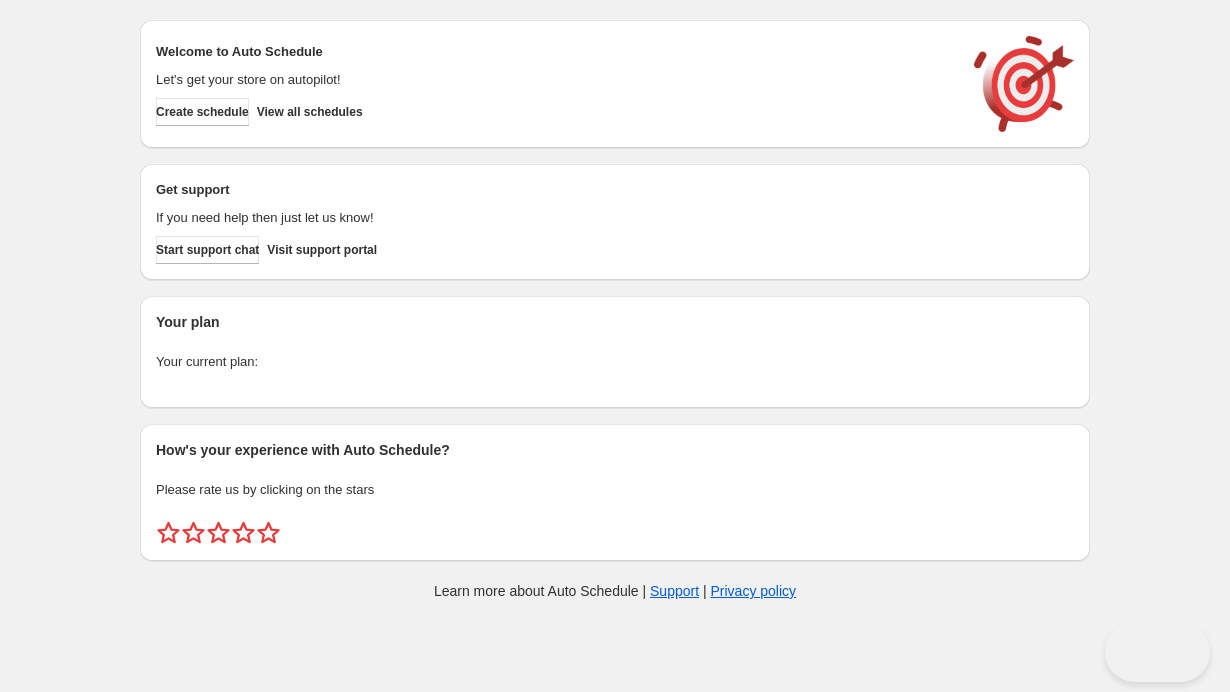 scroll, scrollTop: 0, scrollLeft: 0, axis: both 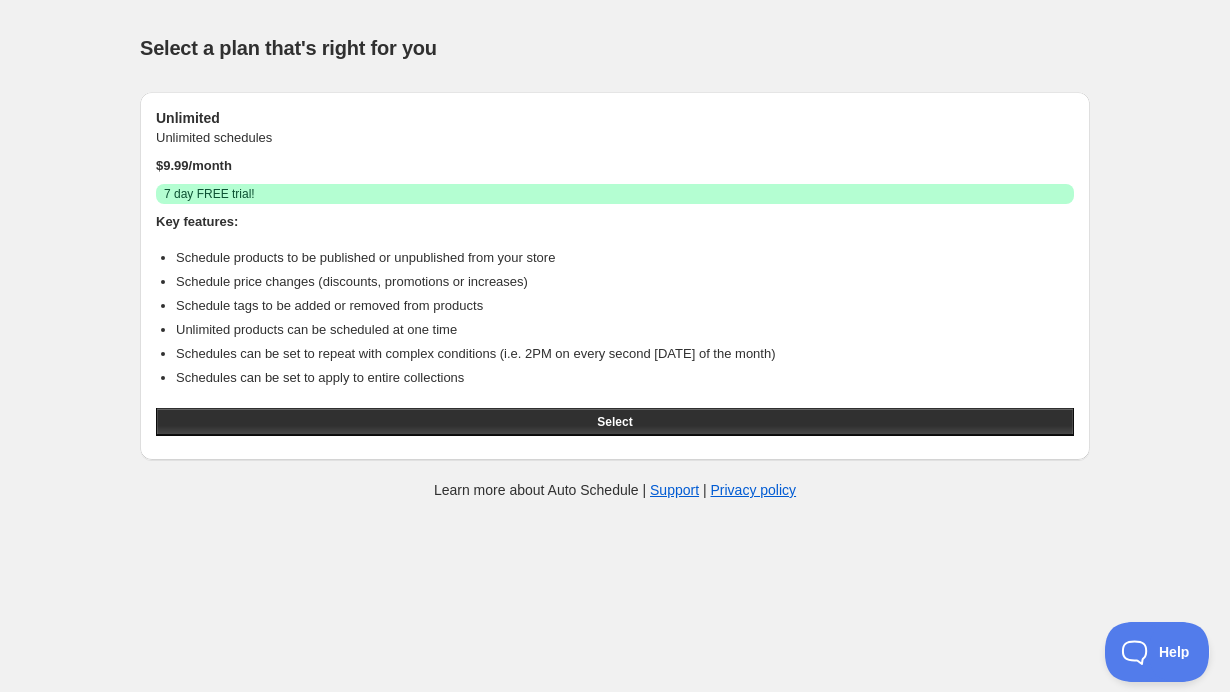 click on "7 day FREE trial!" at bounding box center [209, 194] 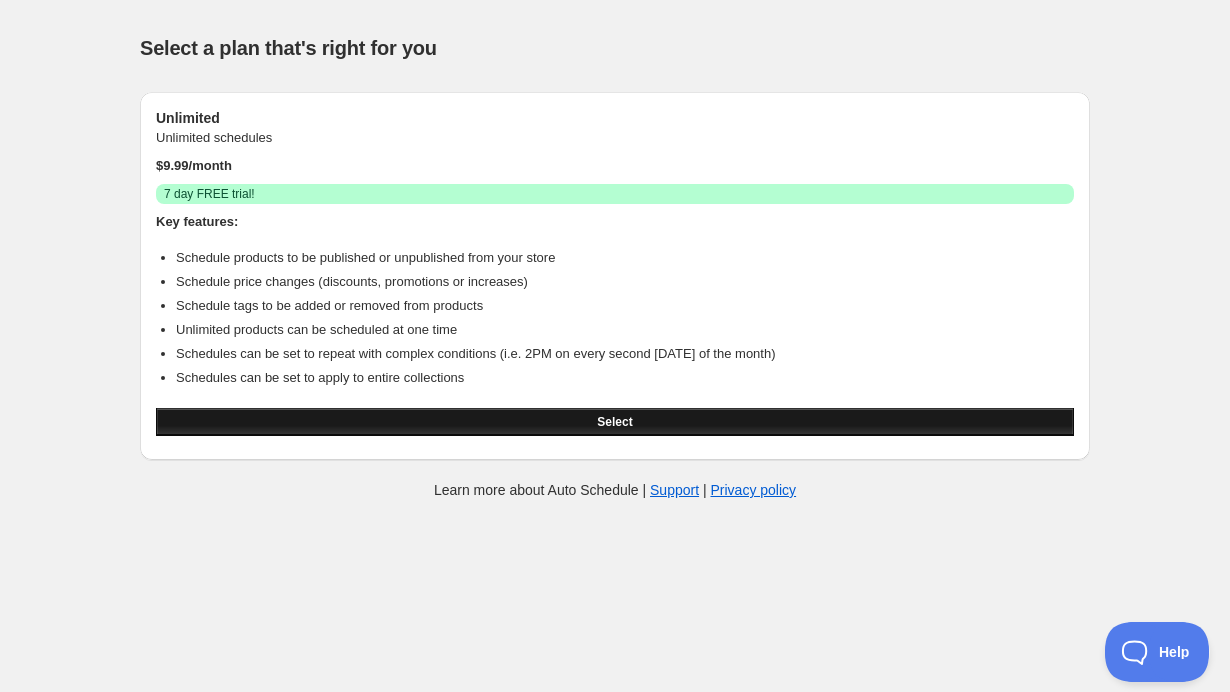 click on "Select" at bounding box center (615, 422) 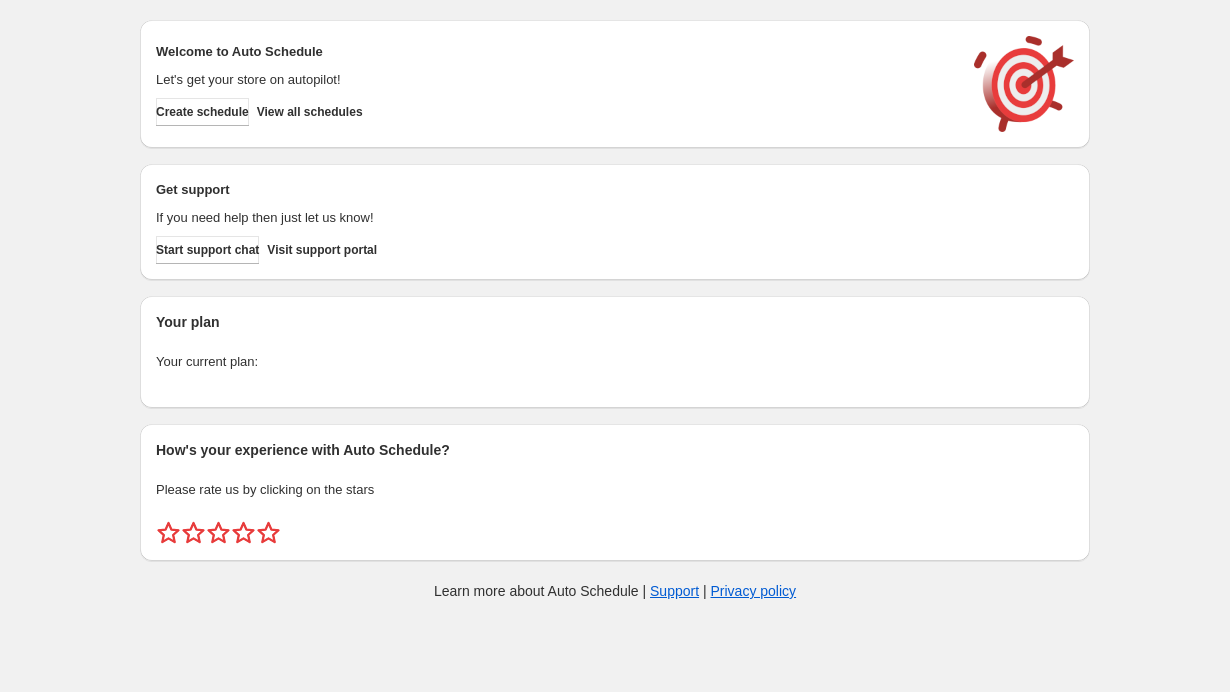 scroll, scrollTop: 0, scrollLeft: 0, axis: both 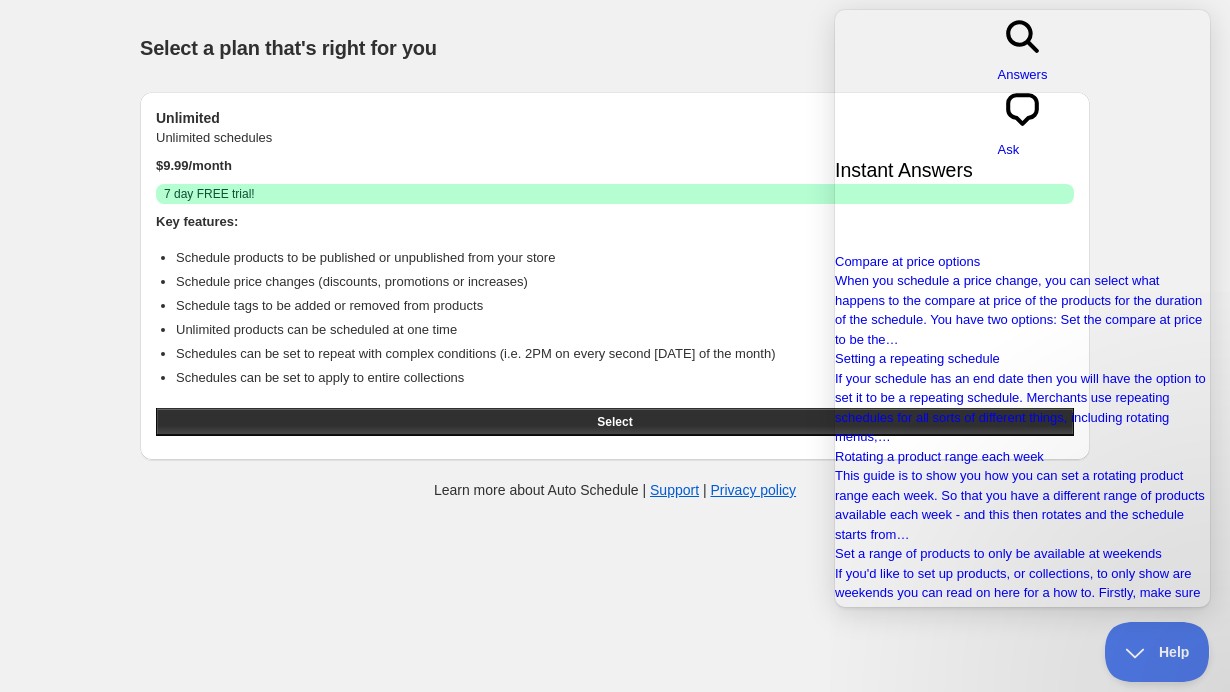 click on "Help & support Select a plan that's right for you Unlimited Unlimited schedules $ 9.99 /month Success 7 day FREE trial! Key features: Schedule products to be published or unpublished from your store Schedule price changes (discounts, promotions or increases) Schedule tags to be added or removed from products Unlimited products can be scheduled at one time Schedules can be set to repeat with complex conditions (i.e. 2PM on every second [DATE] of the month) Schedules can be set to apply to entire collections Select Learn more about Auto Schedule |    Support    |    Privacy policy" at bounding box center (615, 346) 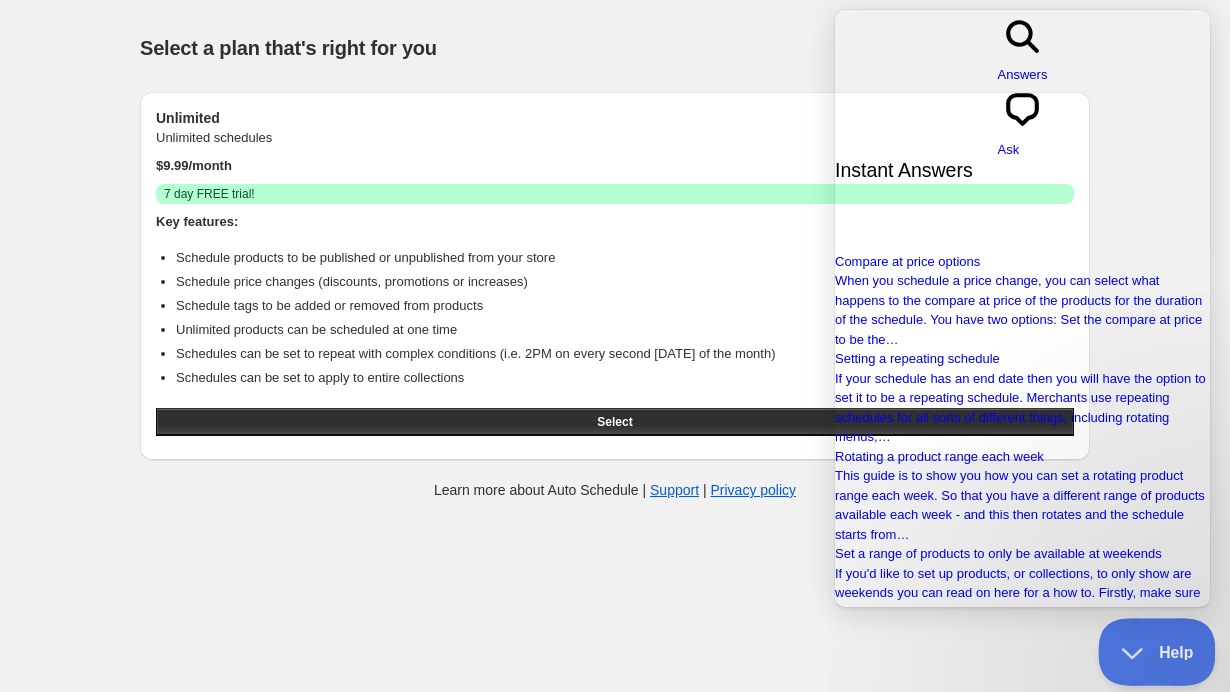click on "Help" at bounding box center (1150, 648) 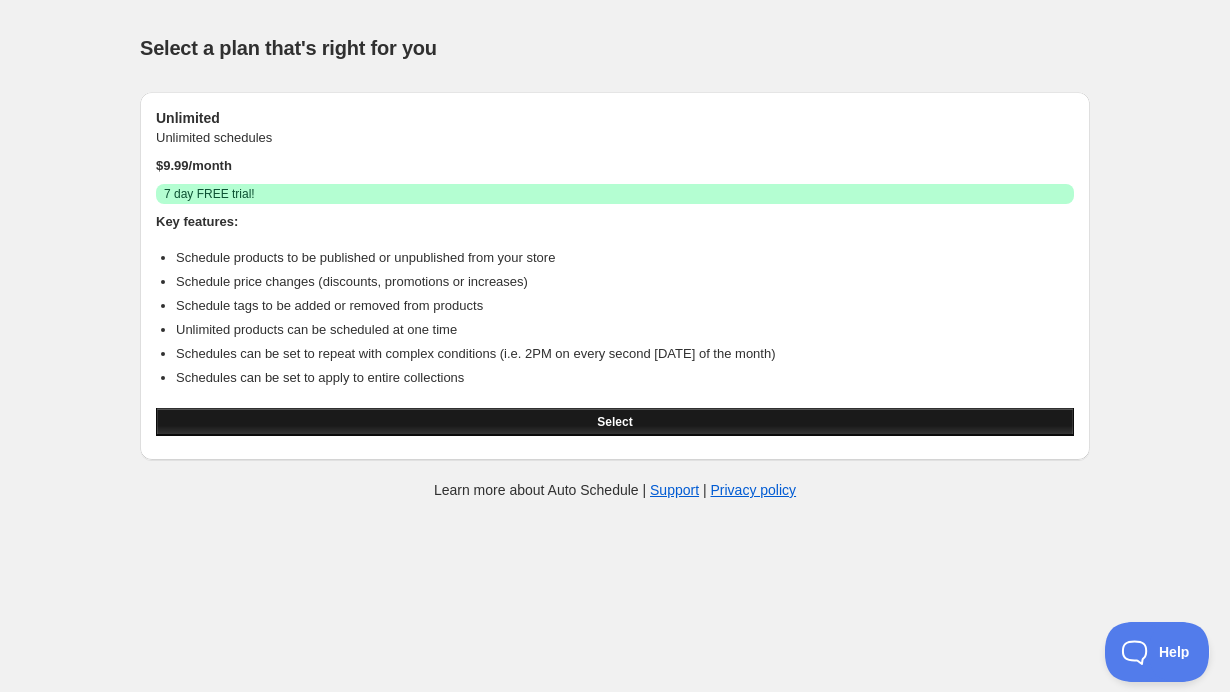 click on "Select" at bounding box center (614, 422) 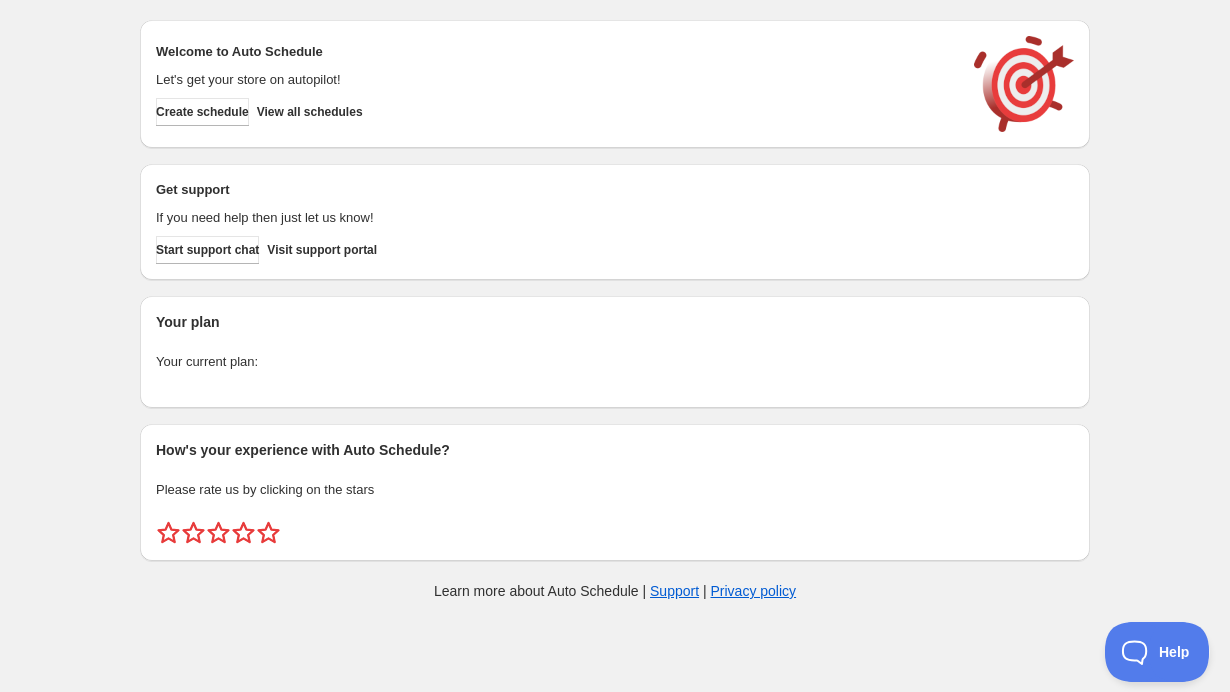 scroll, scrollTop: 0, scrollLeft: 0, axis: both 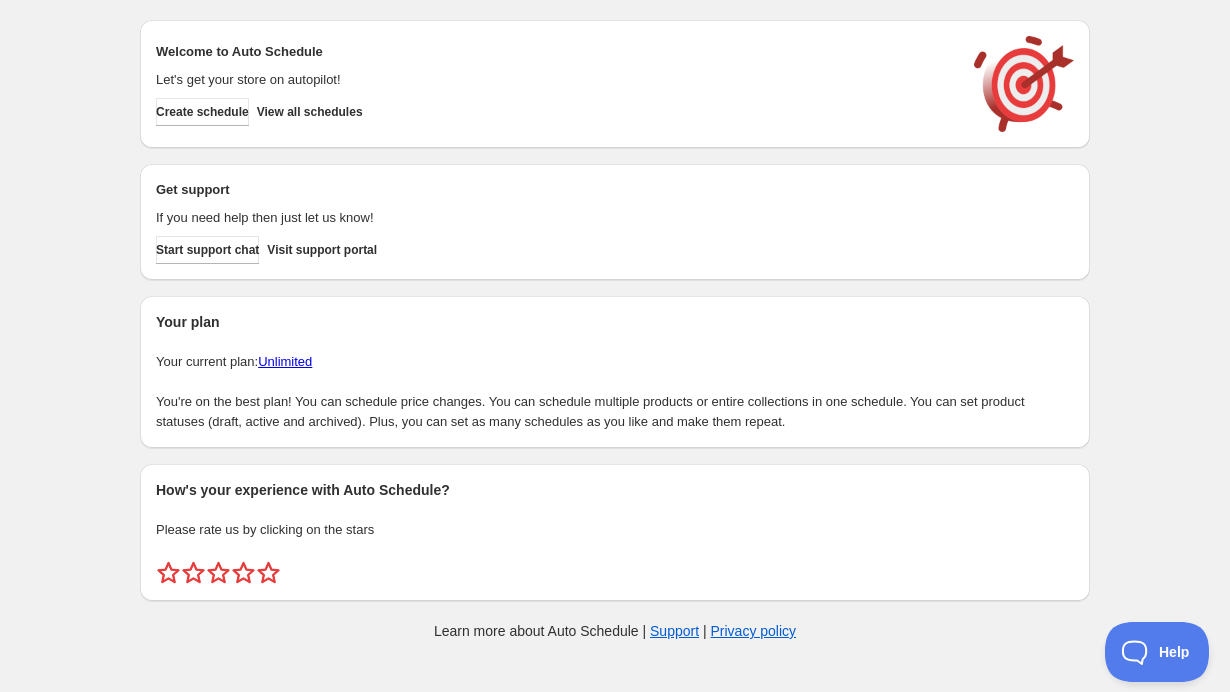 click on "Unlimited" at bounding box center (285, 361) 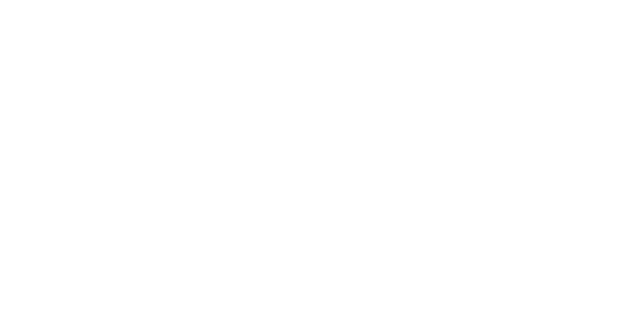 scroll, scrollTop: 0, scrollLeft: 0, axis: both 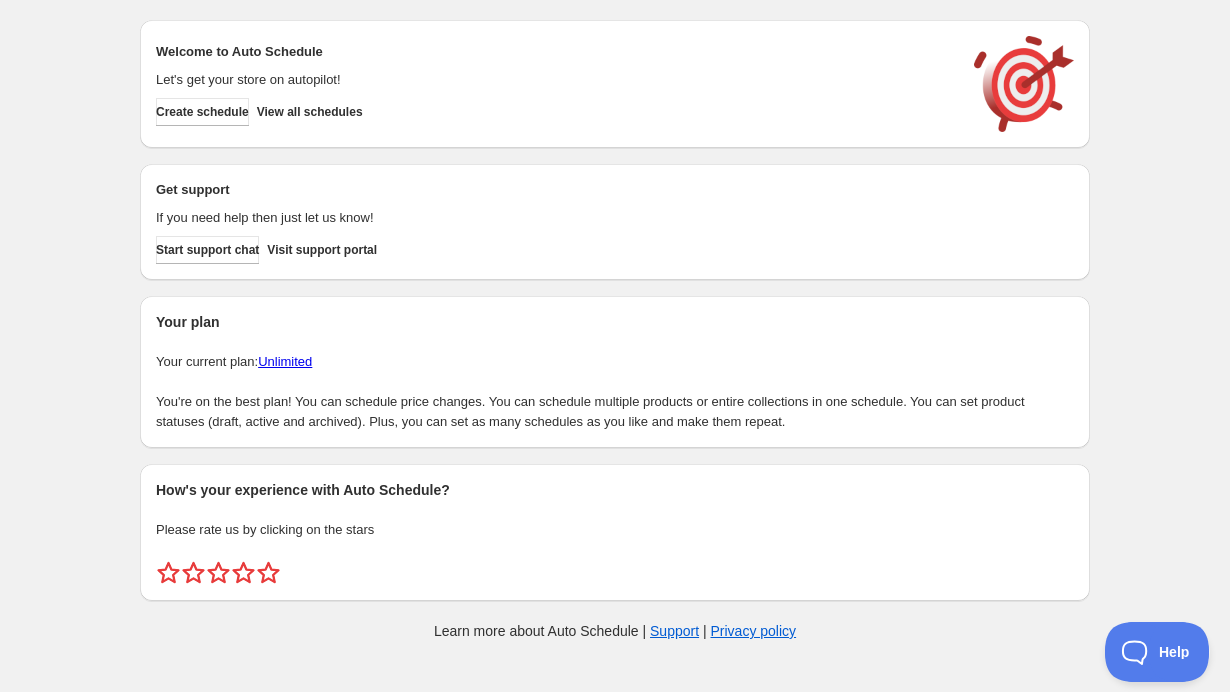 click on "Unlimited" at bounding box center (285, 361) 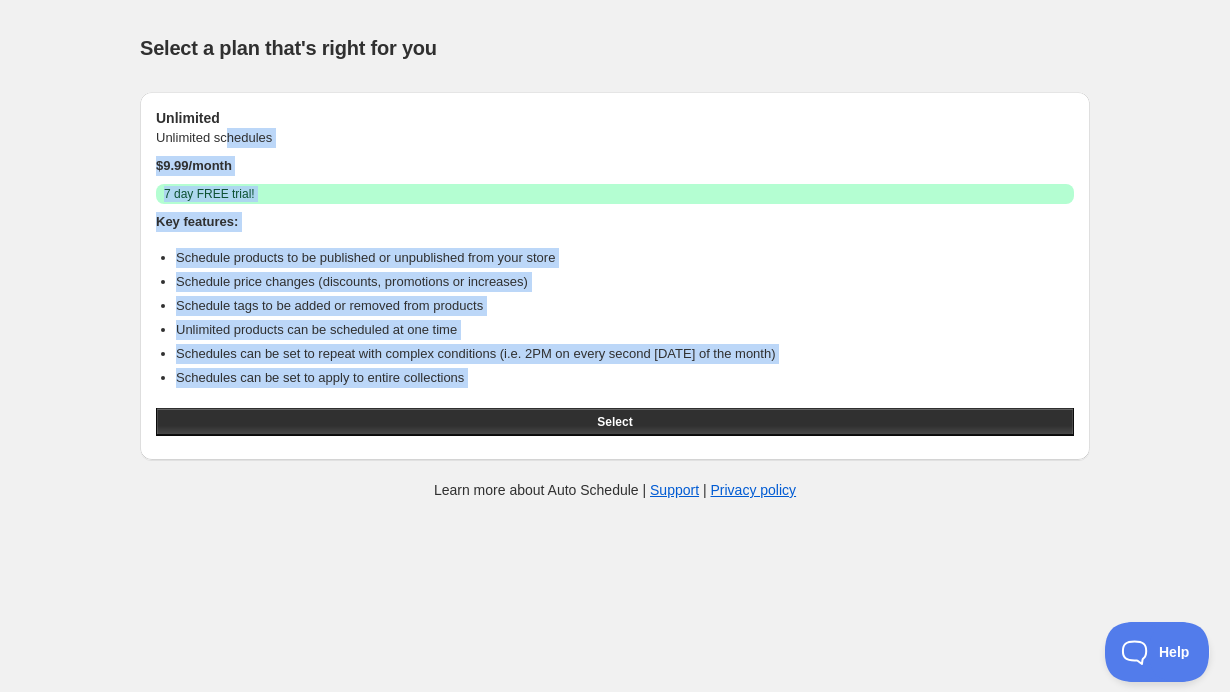 drag, startPoint x: 230, startPoint y: 129, endPoint x: 467, endPoint y: 470, distance: 415.271 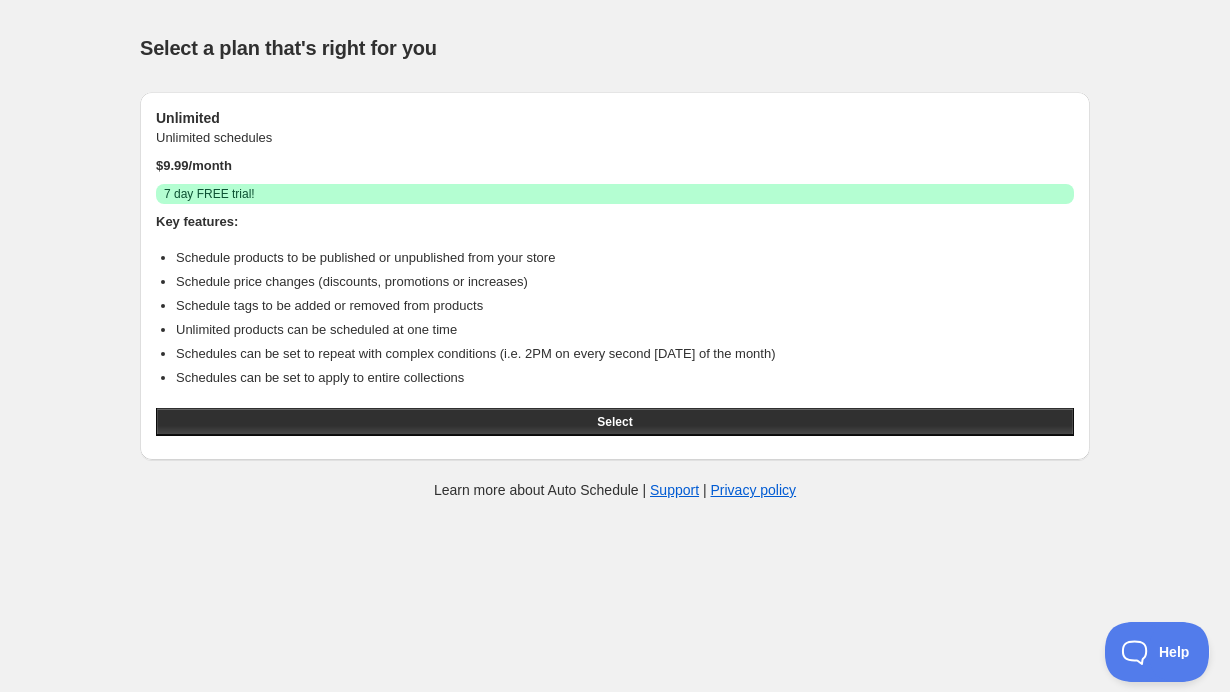 click on "Help & support Select a plan that's right for you Unlimited Unlimited schedules $ 9.99 /month Success 7 day FREE trial! Key features: Schedule products to be published or unpublished from your store Schedule price changes (discounts, promotions or increases) Schedule tags to be added or removed from products Unlimited products can be scheduled at one time Schedules can be set to repeat with complex conditions (i.e. 2PM on every second [DATE] of the month) Schedules can be set to apply to entire collections Select Learn more about Auto Schedule |    Support    |    Privacy policy" at bounding box center (615, 264) 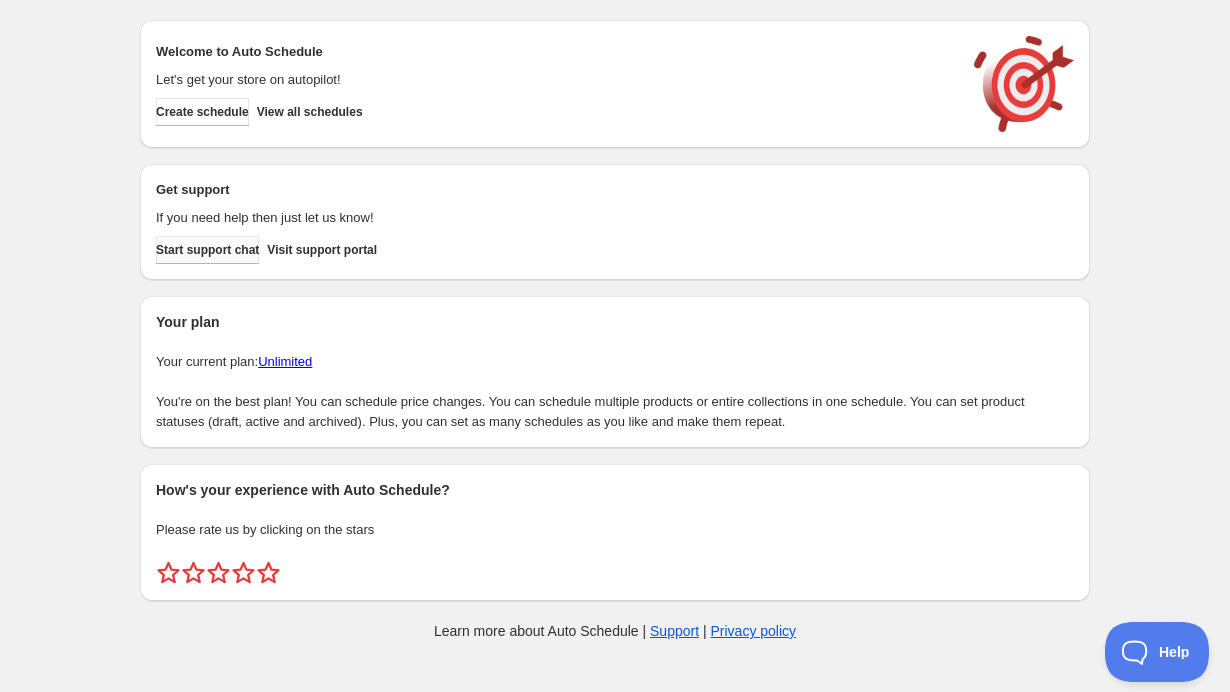 click on "Start support chat" at bounding box center [207, 250] 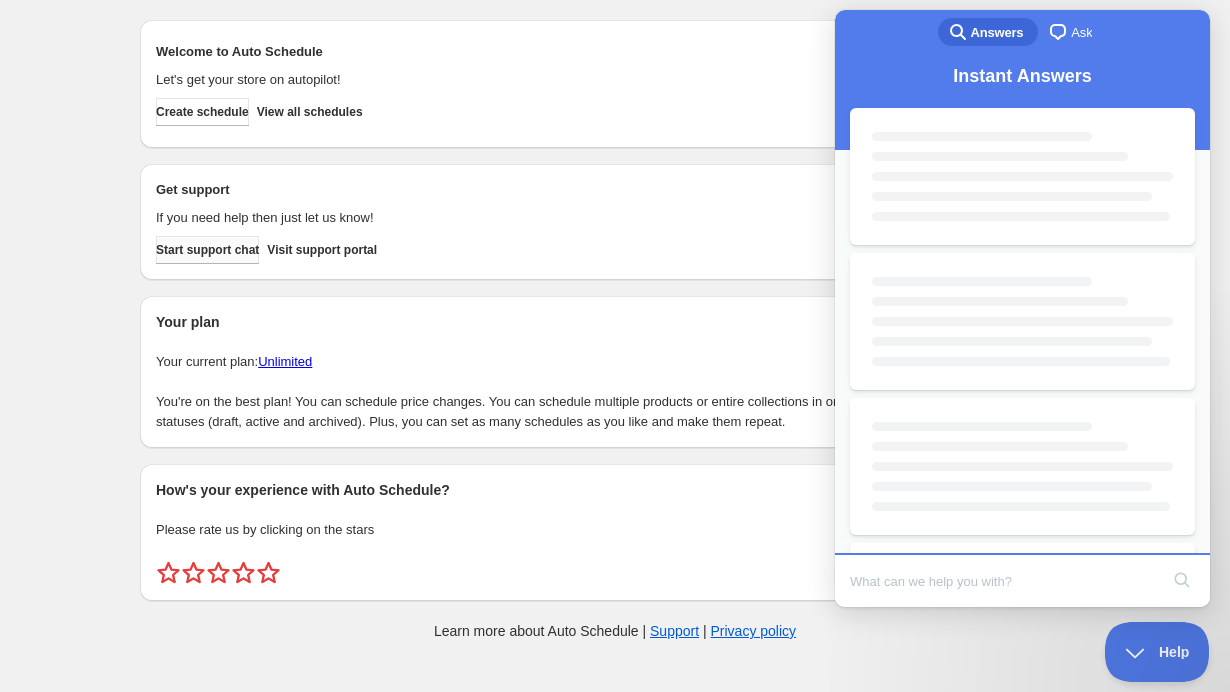 scroll, scrollTop: 0, scrollLeft: 0, axis: both 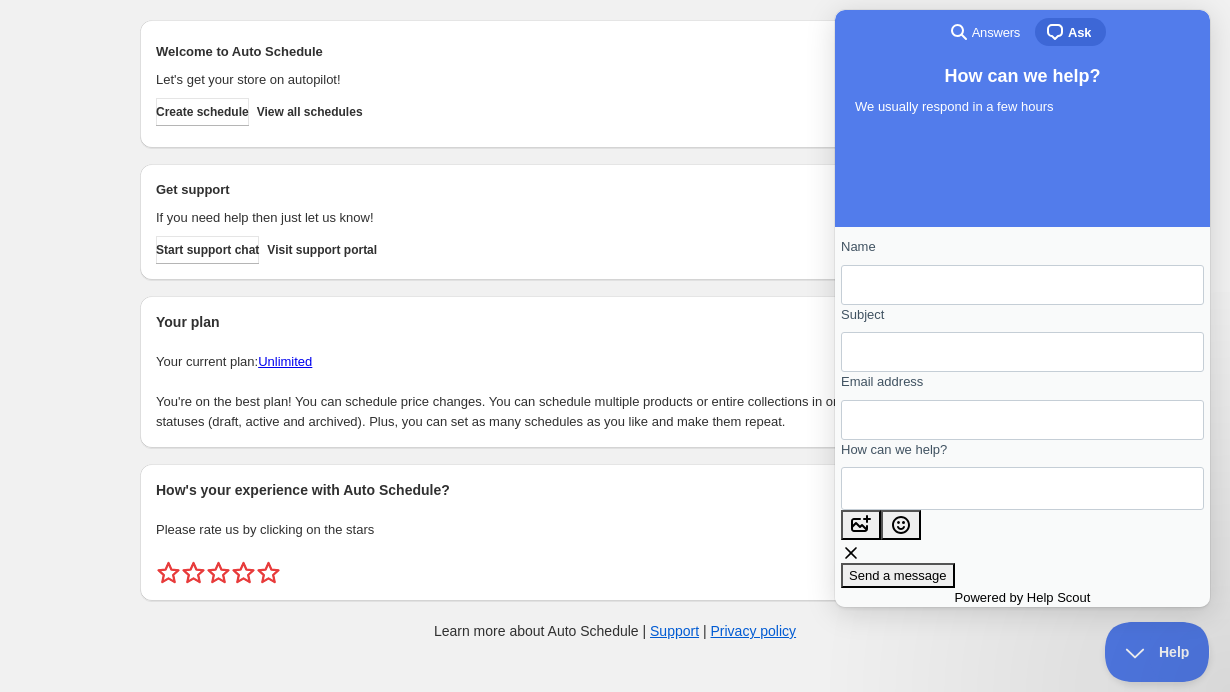 click on "Subject" at bounding box center (1022, 352) 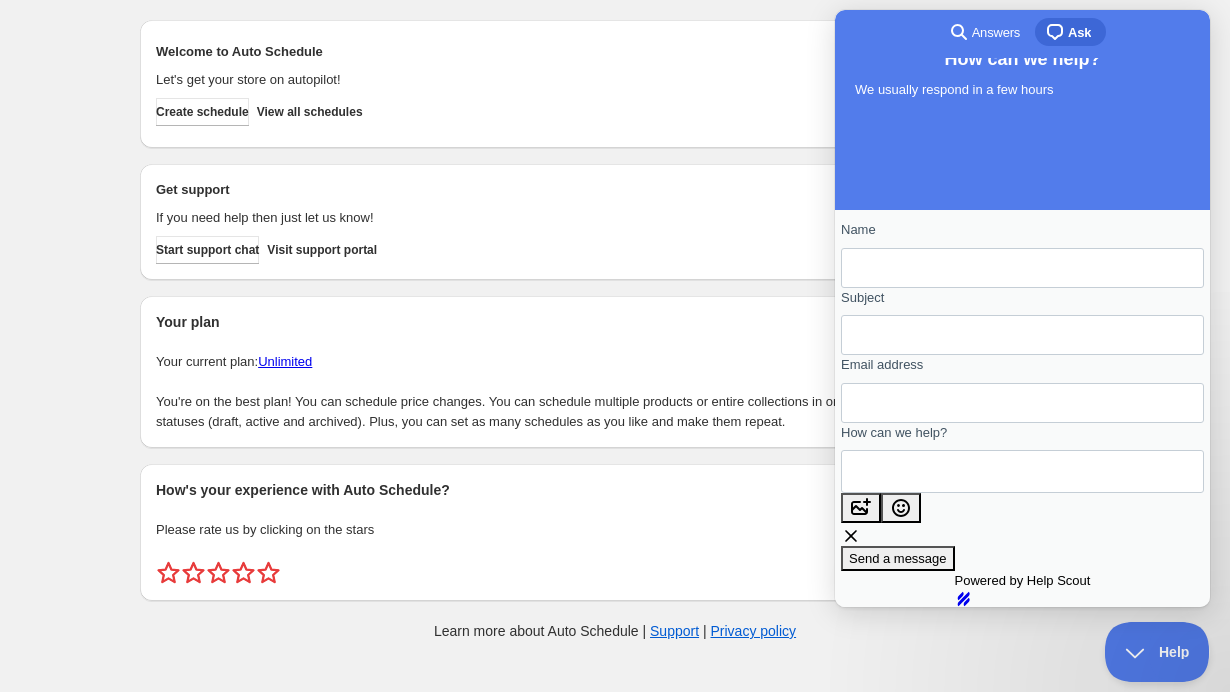 click on "How can we help?" at bounding box center [947, 471] 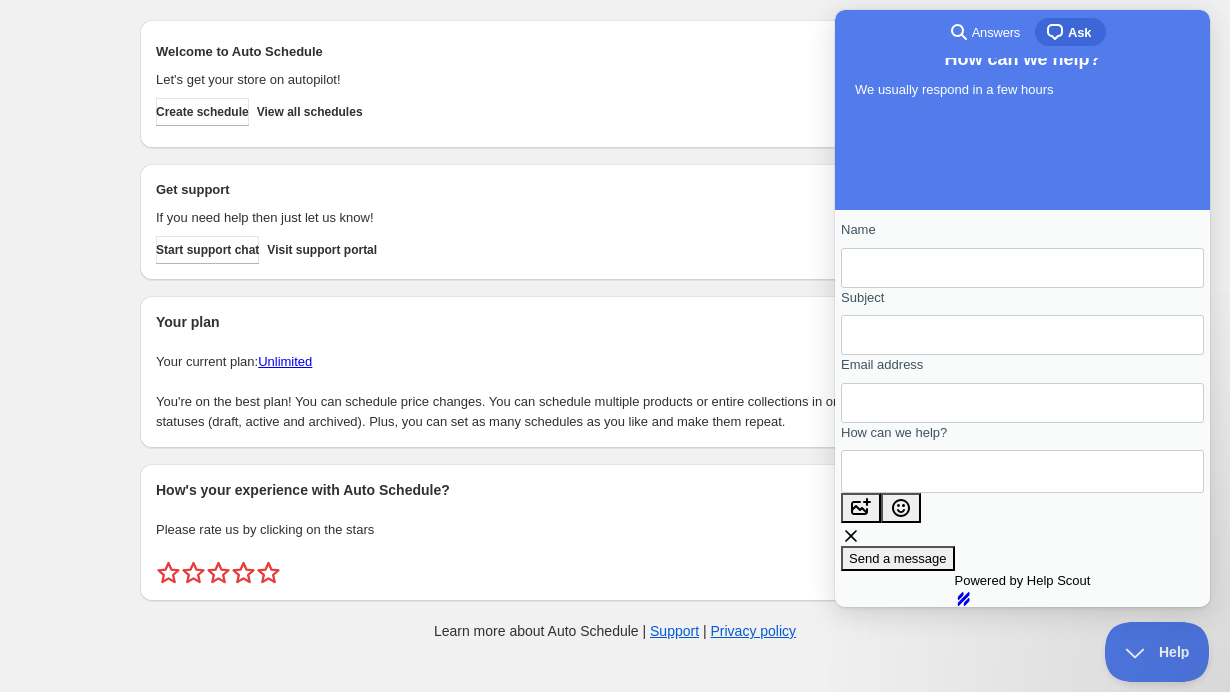 click on "search-medium Answers chat-square Ask" at bounding box center (1022, 34) 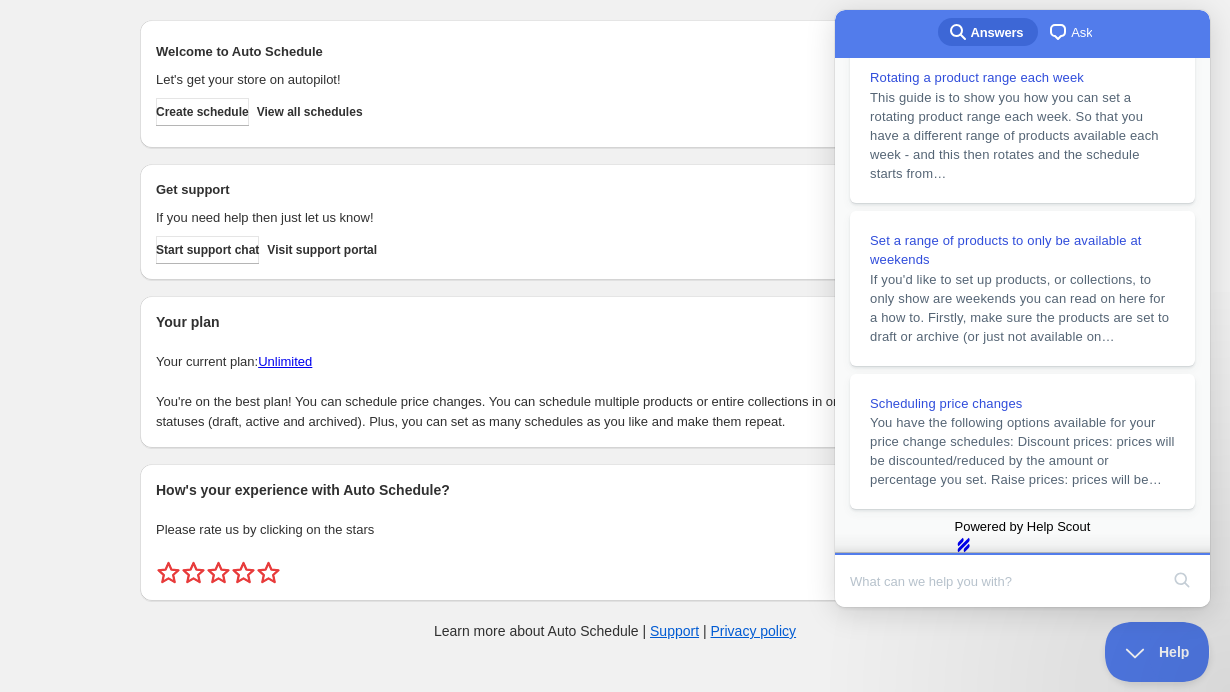 scroll, scrollTop: 440, scrollLeft: 0, axis: vertical 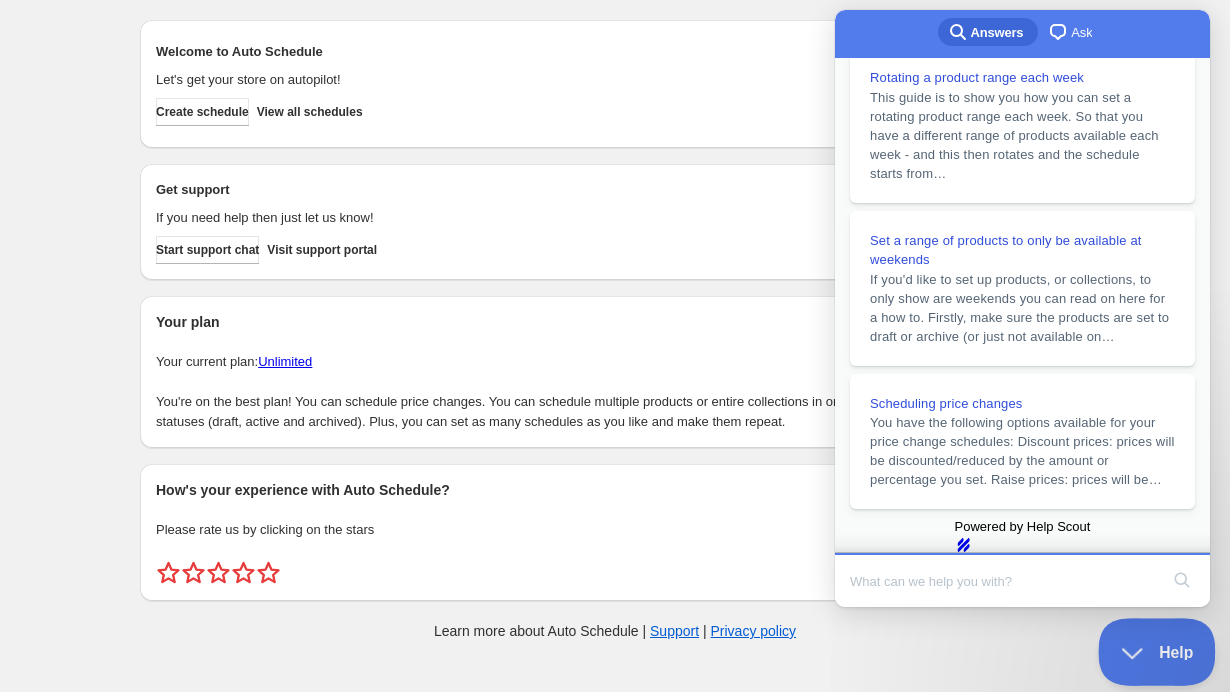 click on "Help" at bounding box center [1150, 648] 